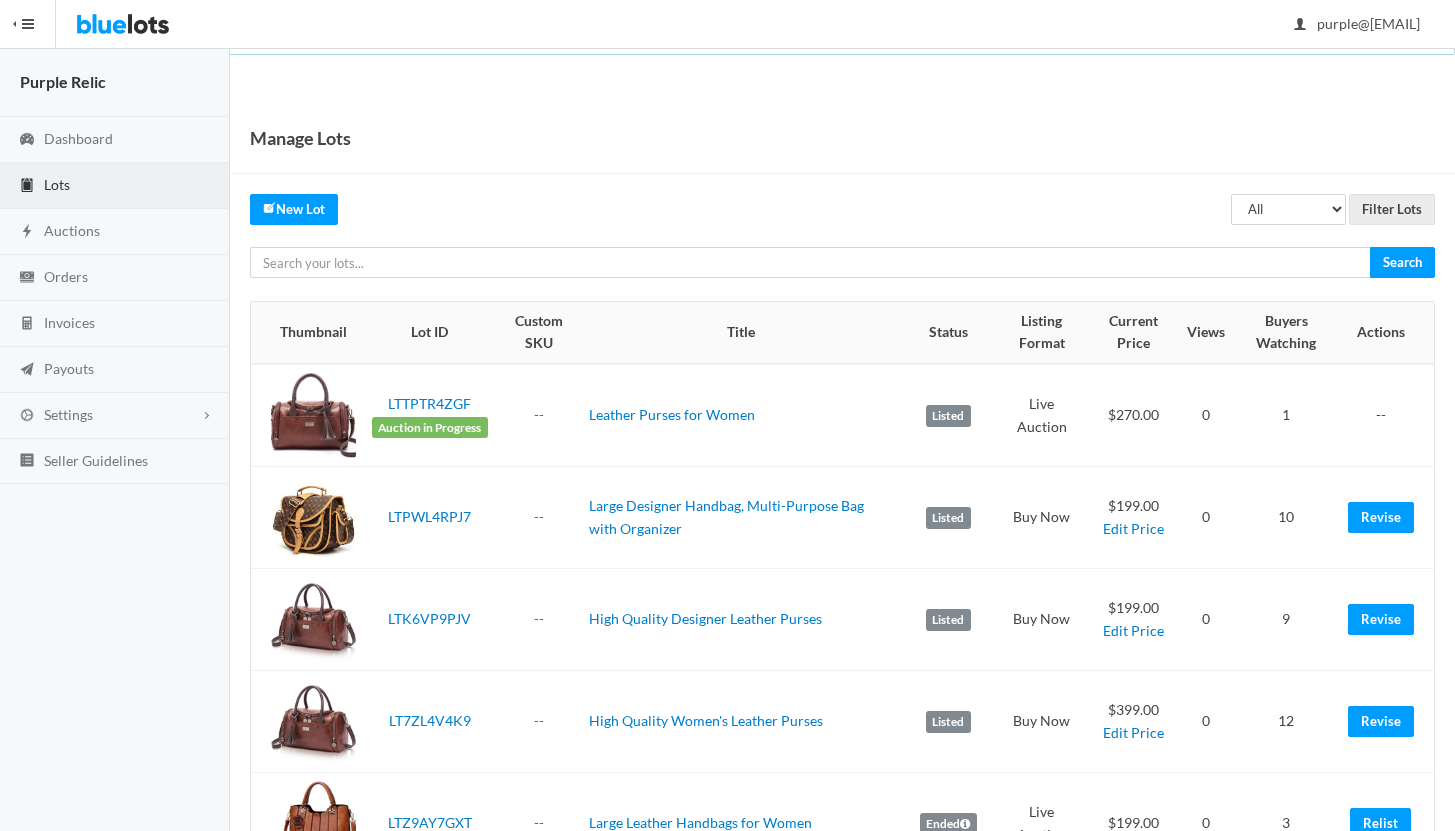 scroll, scrollTop: 0, scrollLeft: 0, axis: both 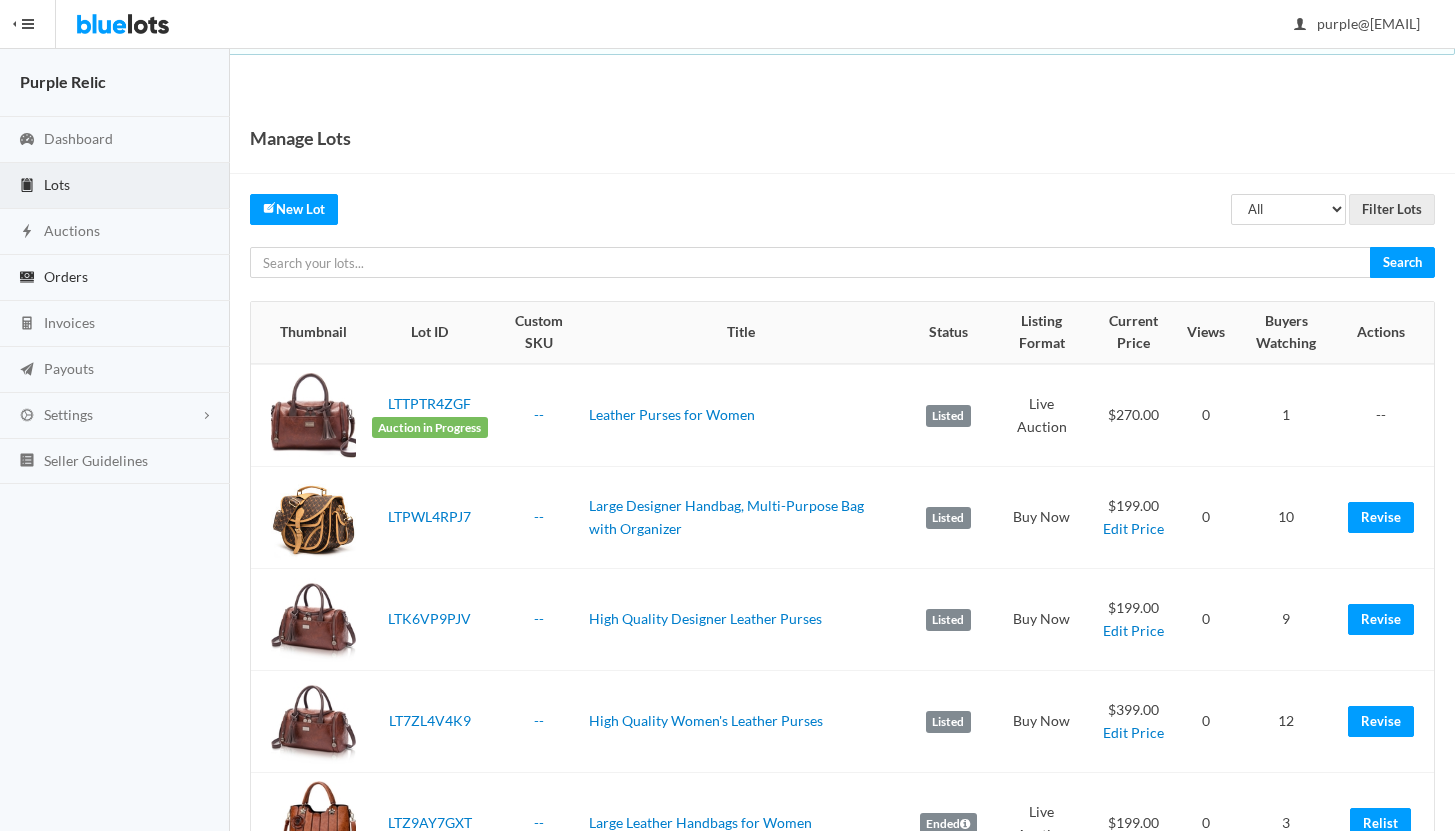 click on "Orders" at bounding box center [66, 276] 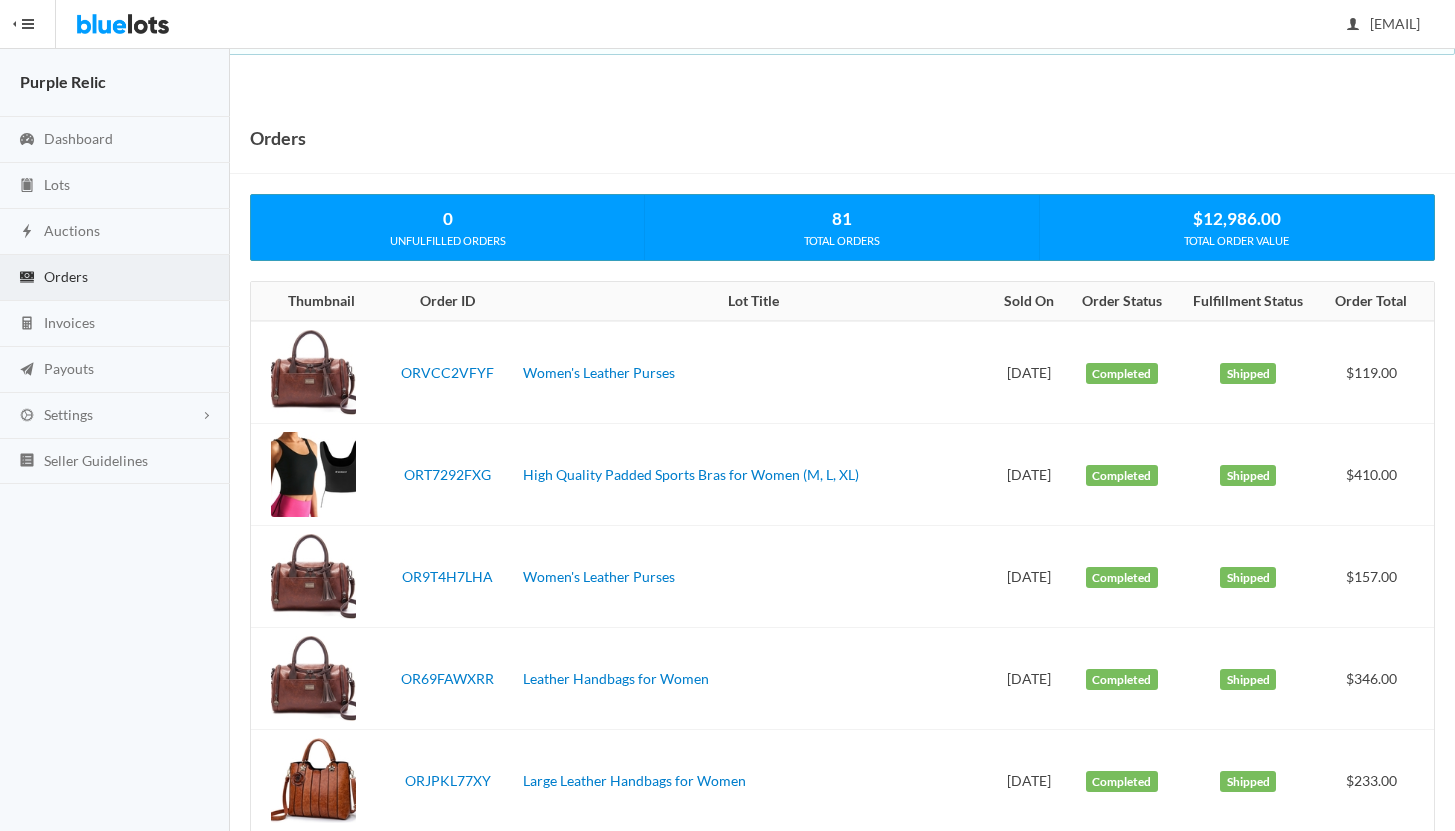 scroll, scrollTop: 0, scrollLeft: 0, axis: both 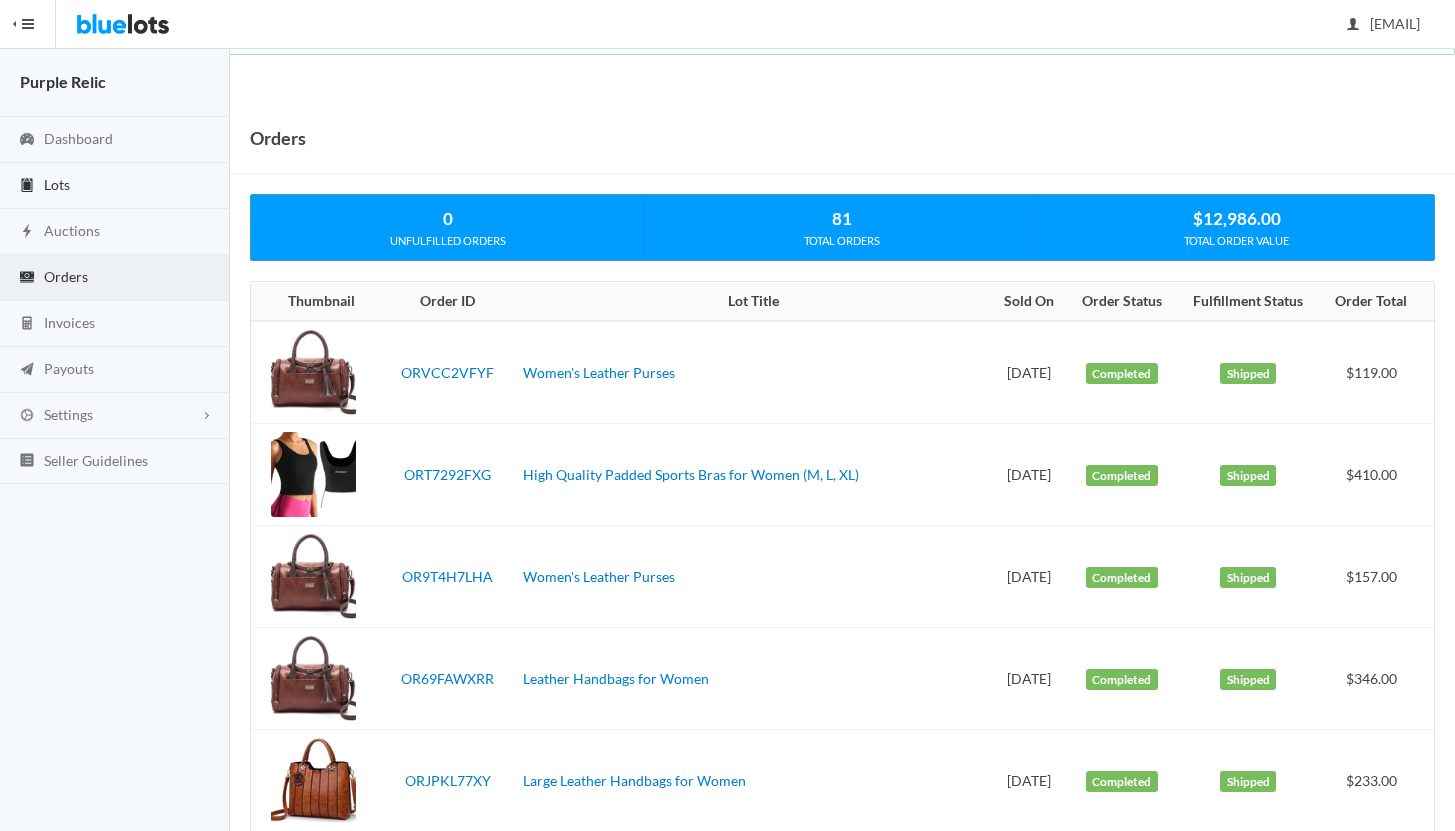 click on "Lots" at bounding box center (57, 184) 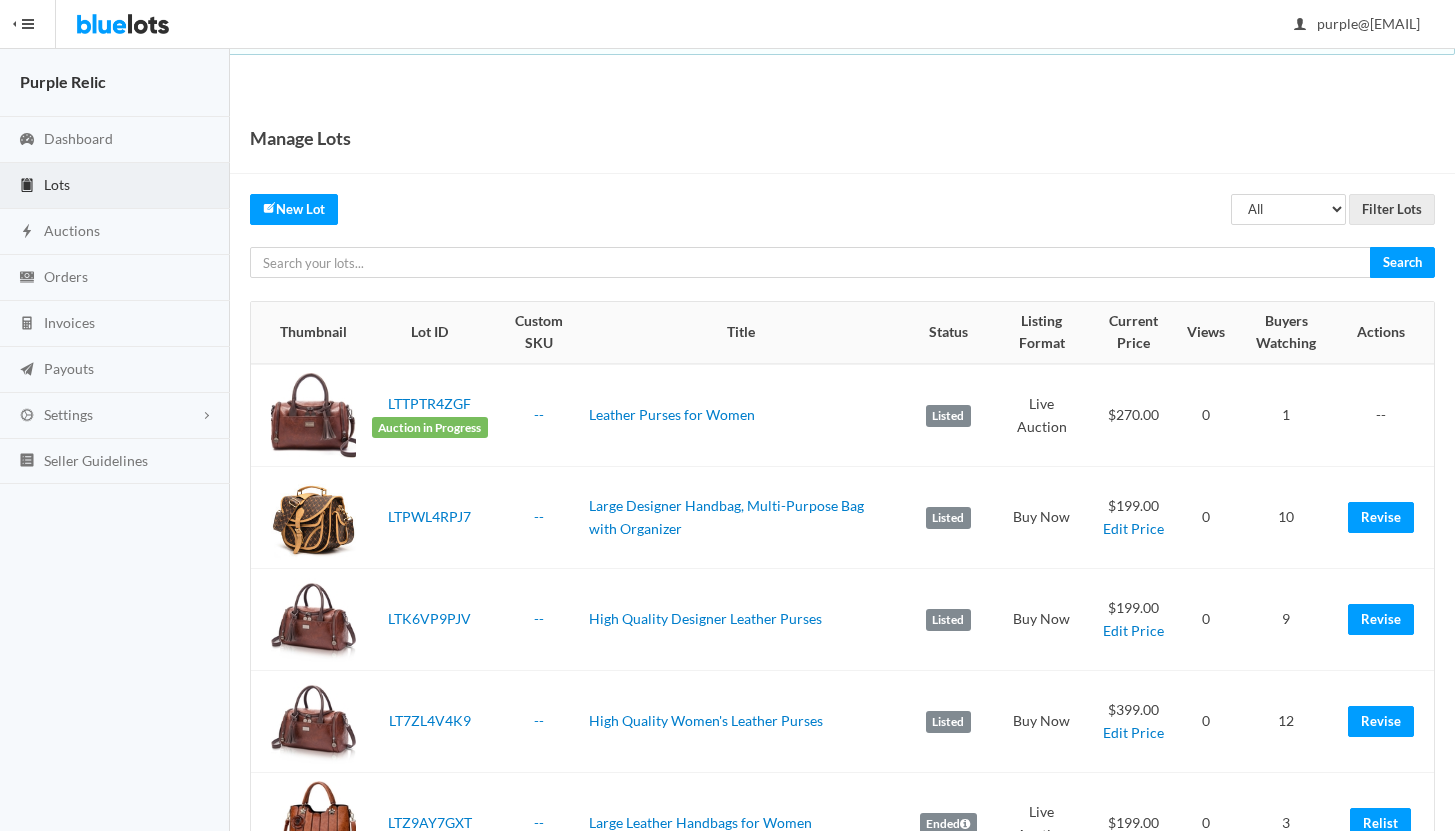 scroll, scrollTop: 0, scrollLeft: 0, axis: both 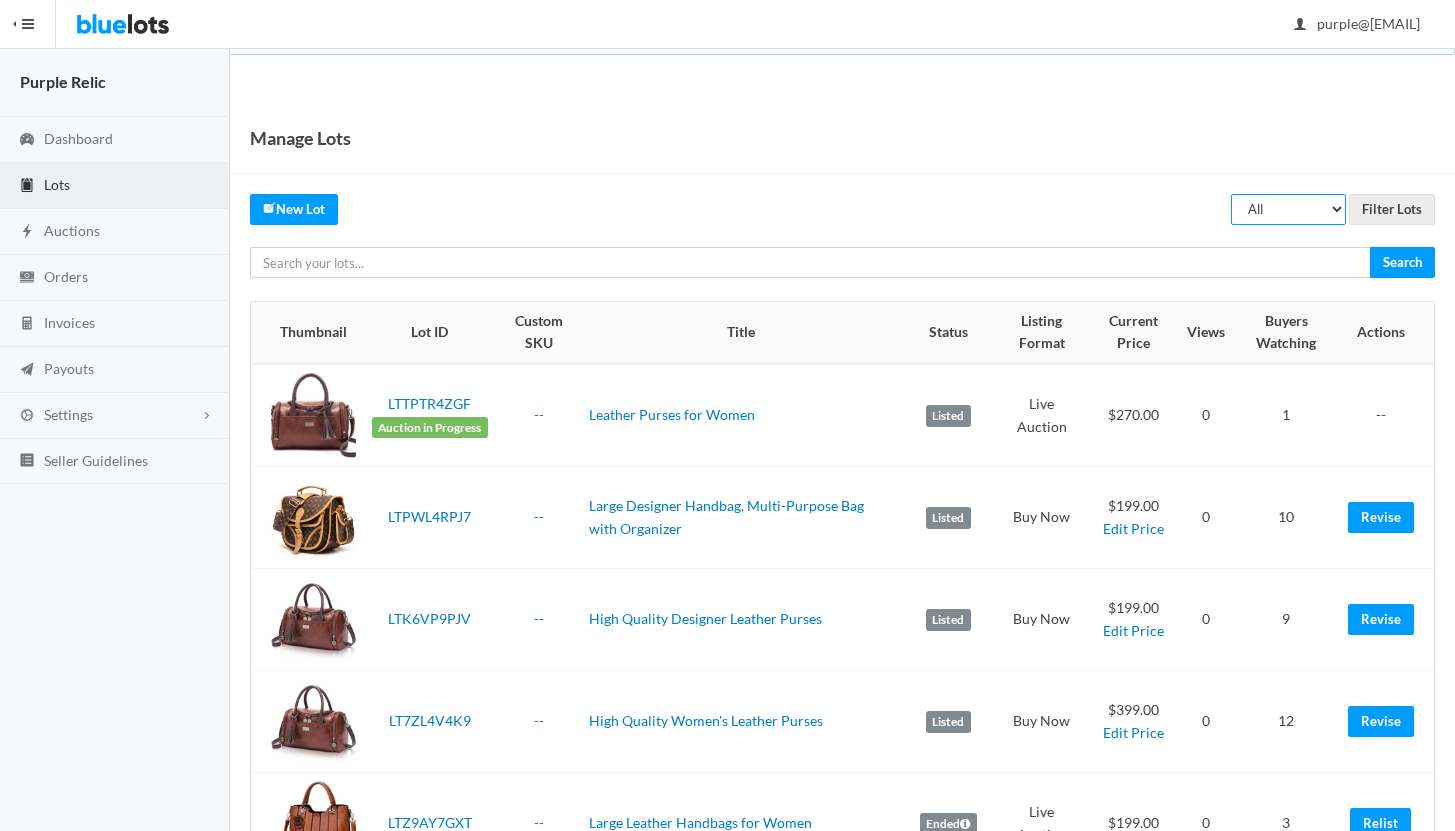 click on "All Draft
Unreviewed
Rejected
Scheduled
Listed
Sold
Ended" at bounding box center (1288, 209) 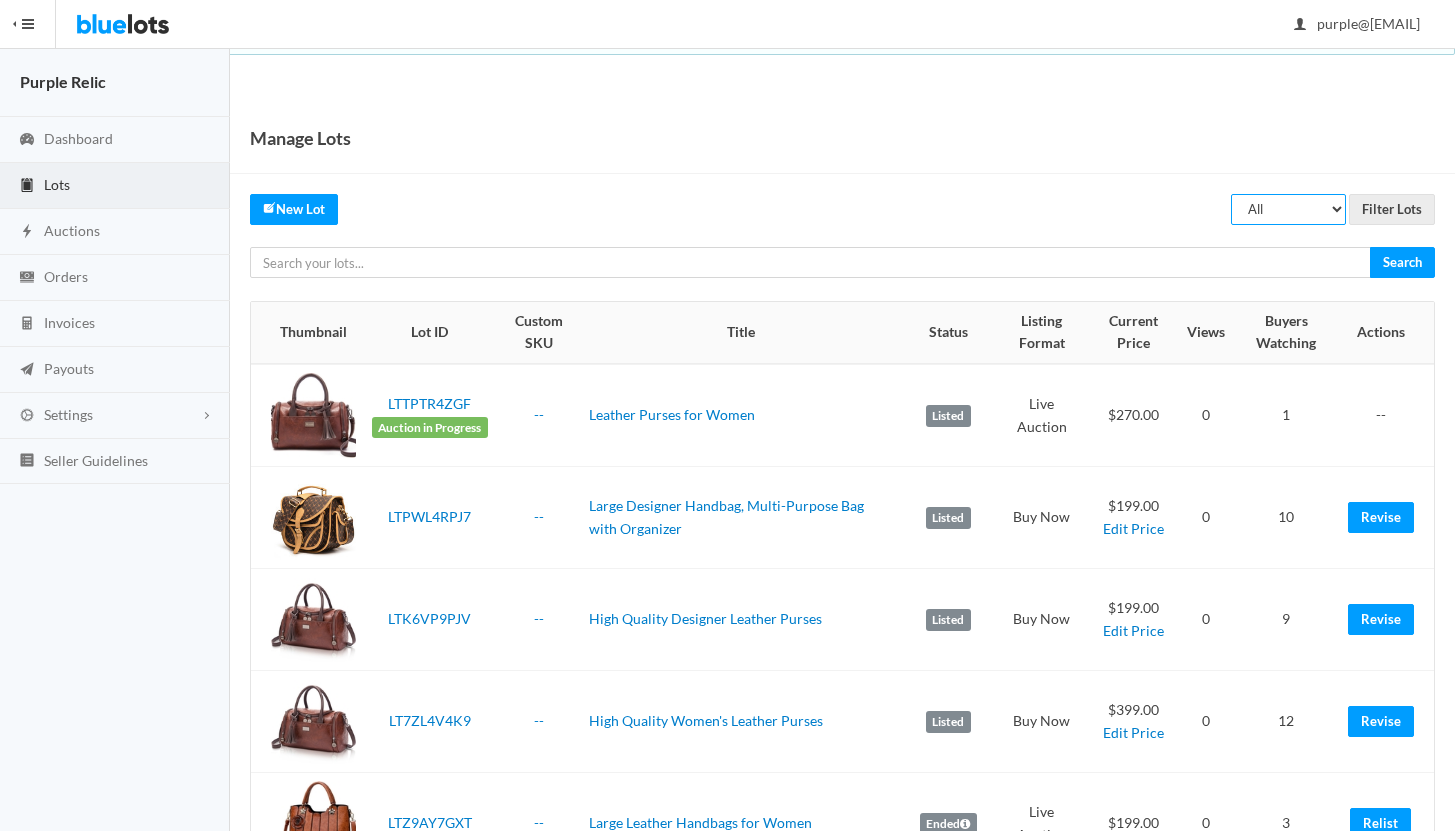 select on "ended" 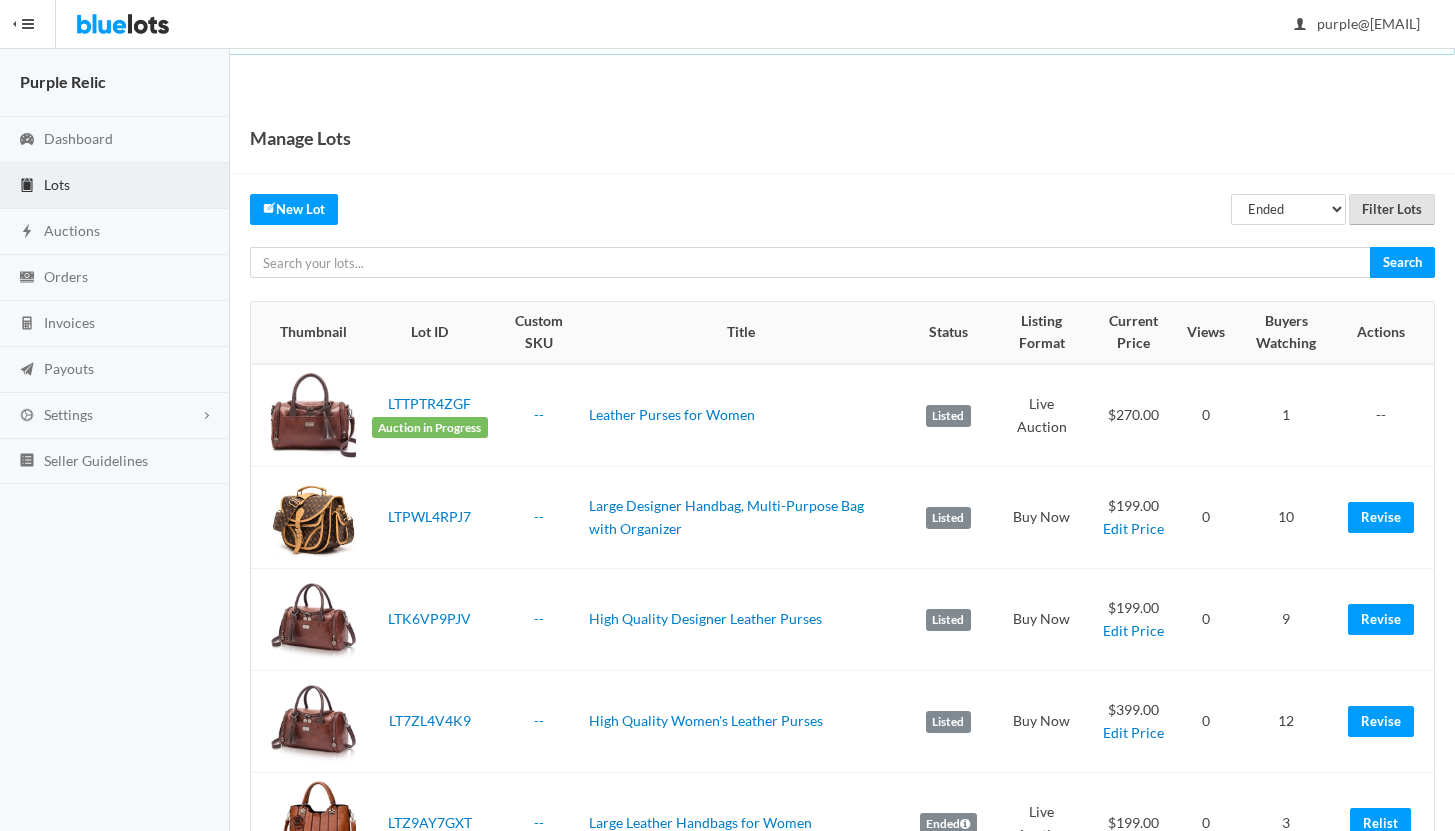 click on "Filter Lots" at bounding box center (1392, 209) 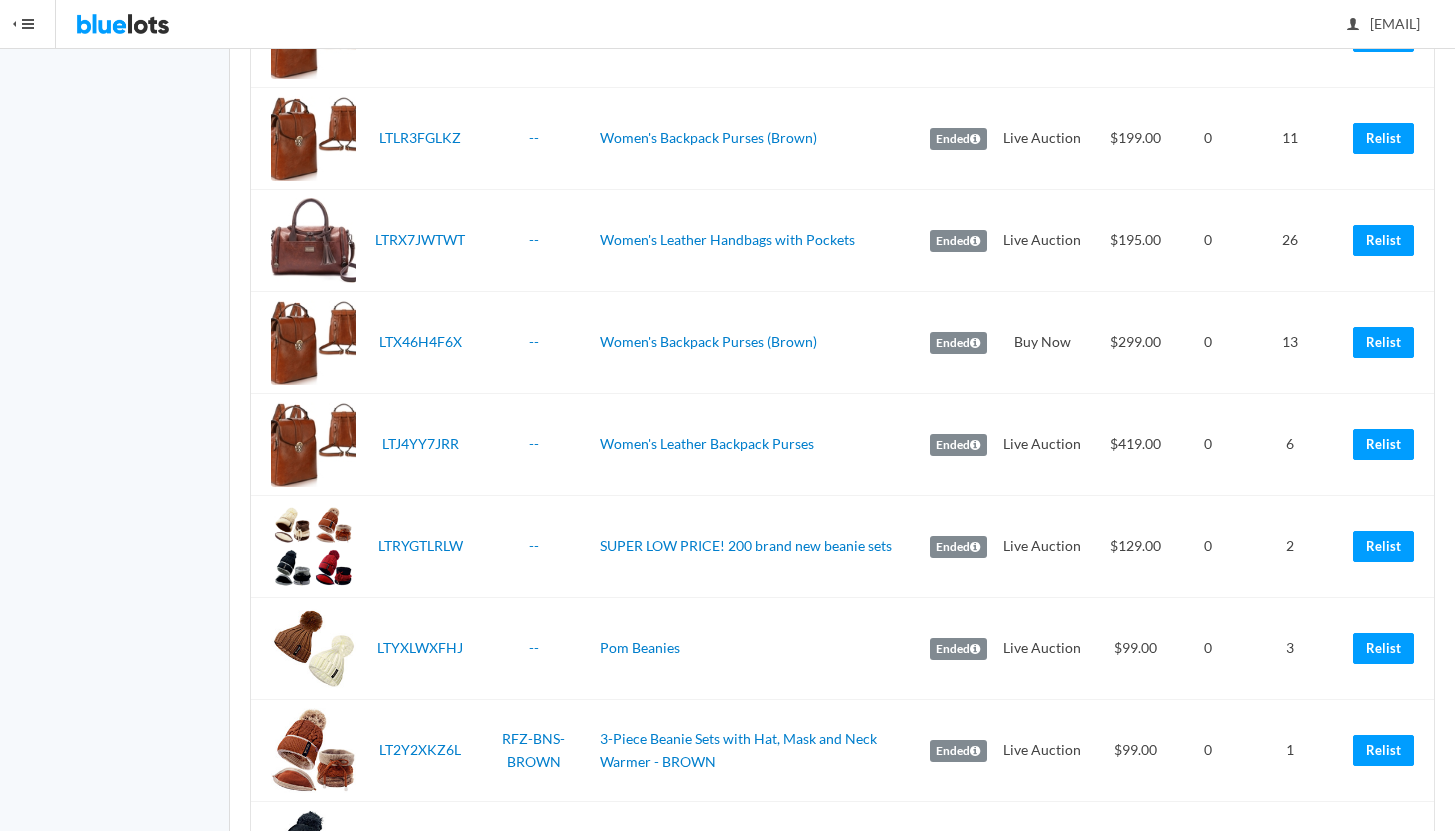 scroll, scrollTop: 1284, scrollLeft: 0, axis: vertical 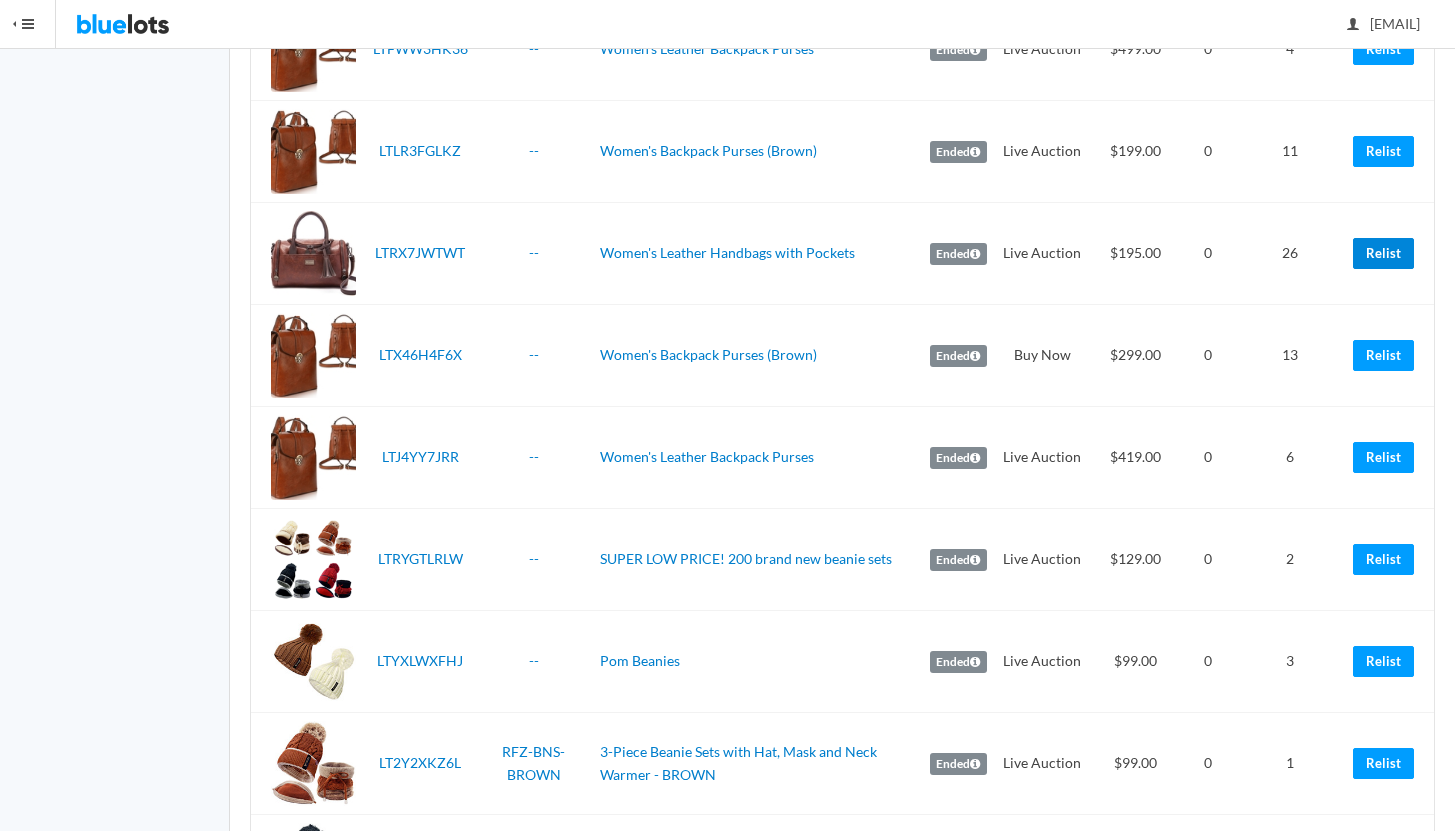click on "Relist" at bounding box center (1383, 253) 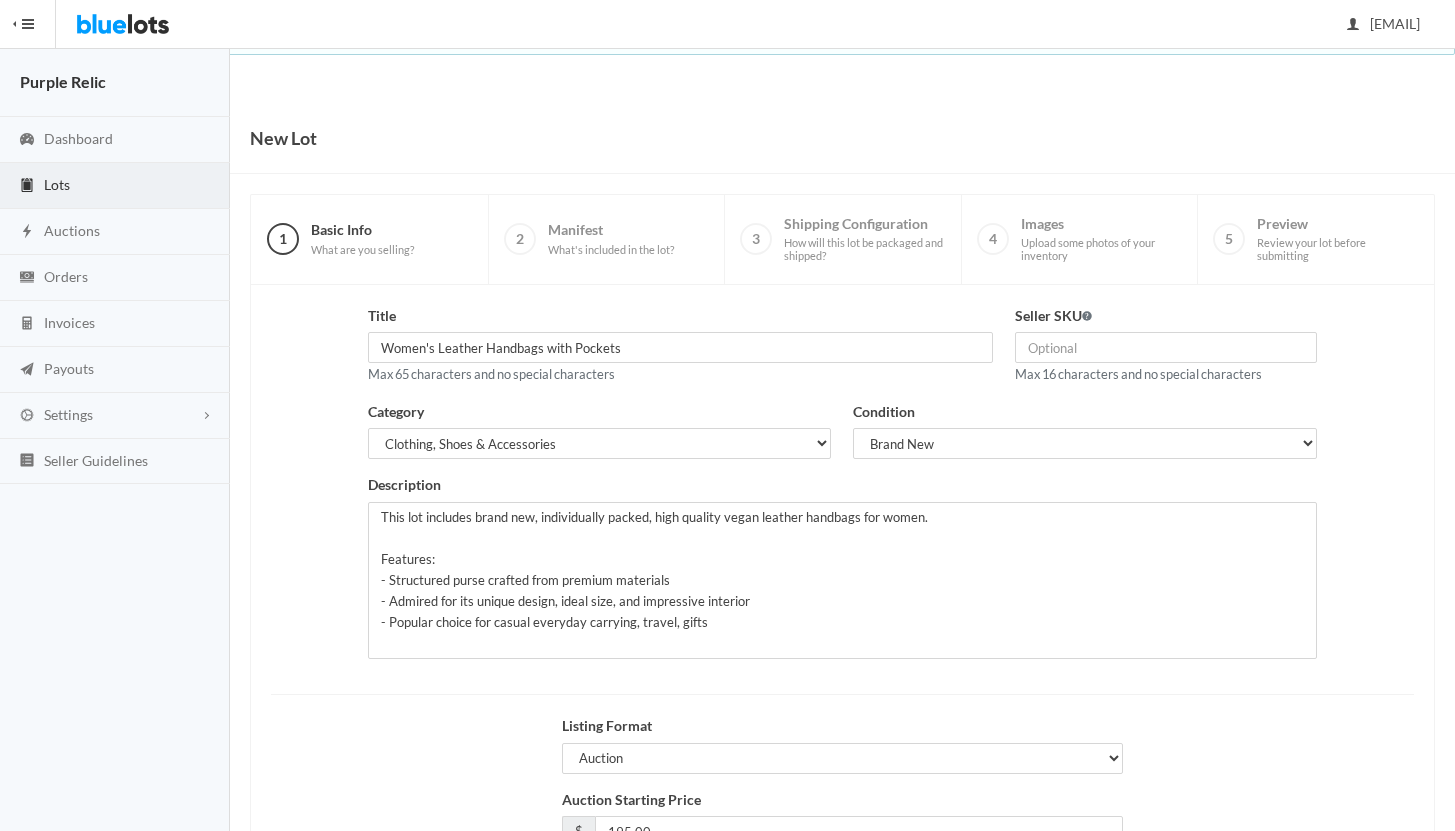 scroll, scrollTop: 170, scrollLeft: 0, axis: vertical 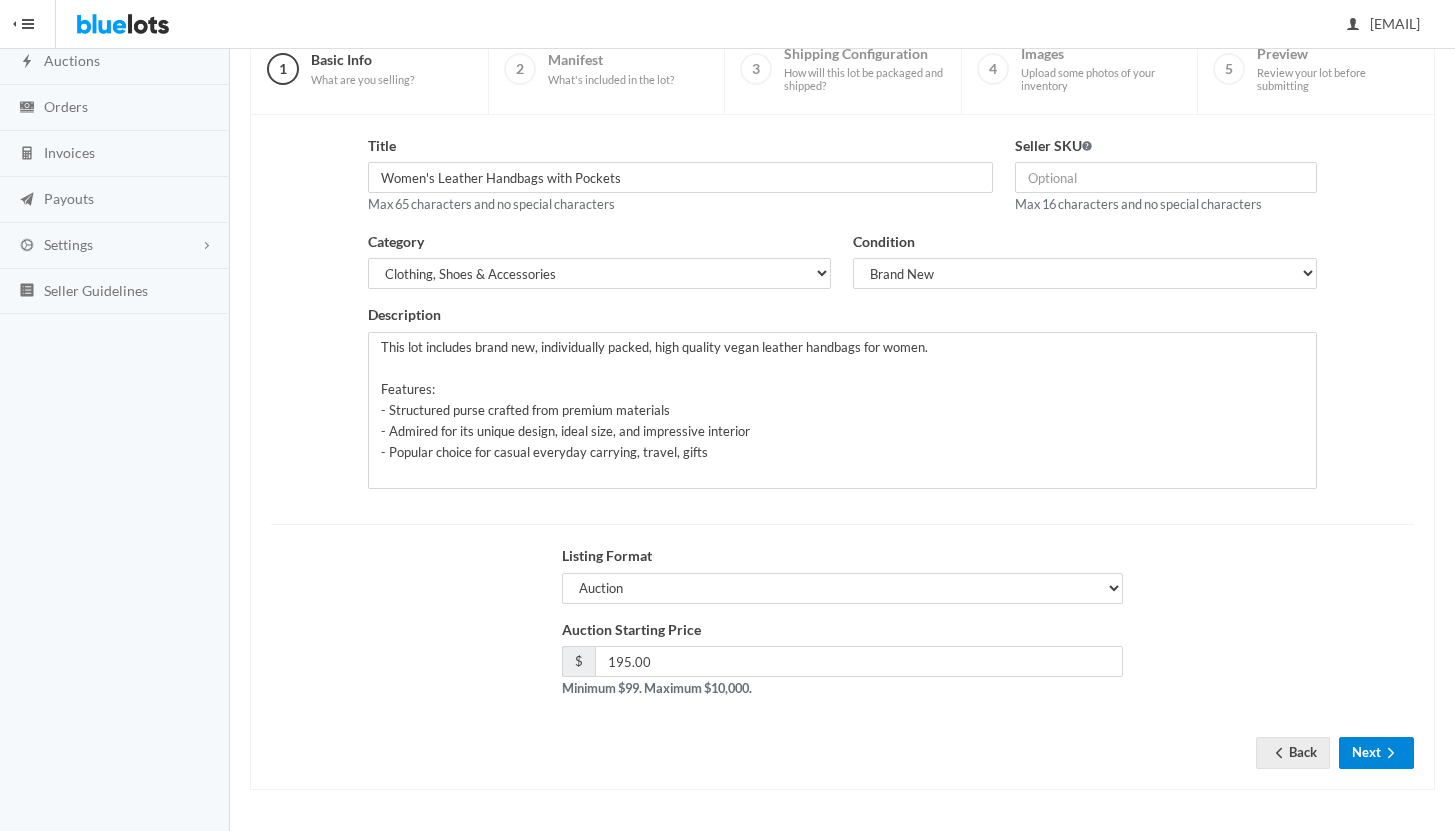 click on "Next" at bounding box center (1376, 752) 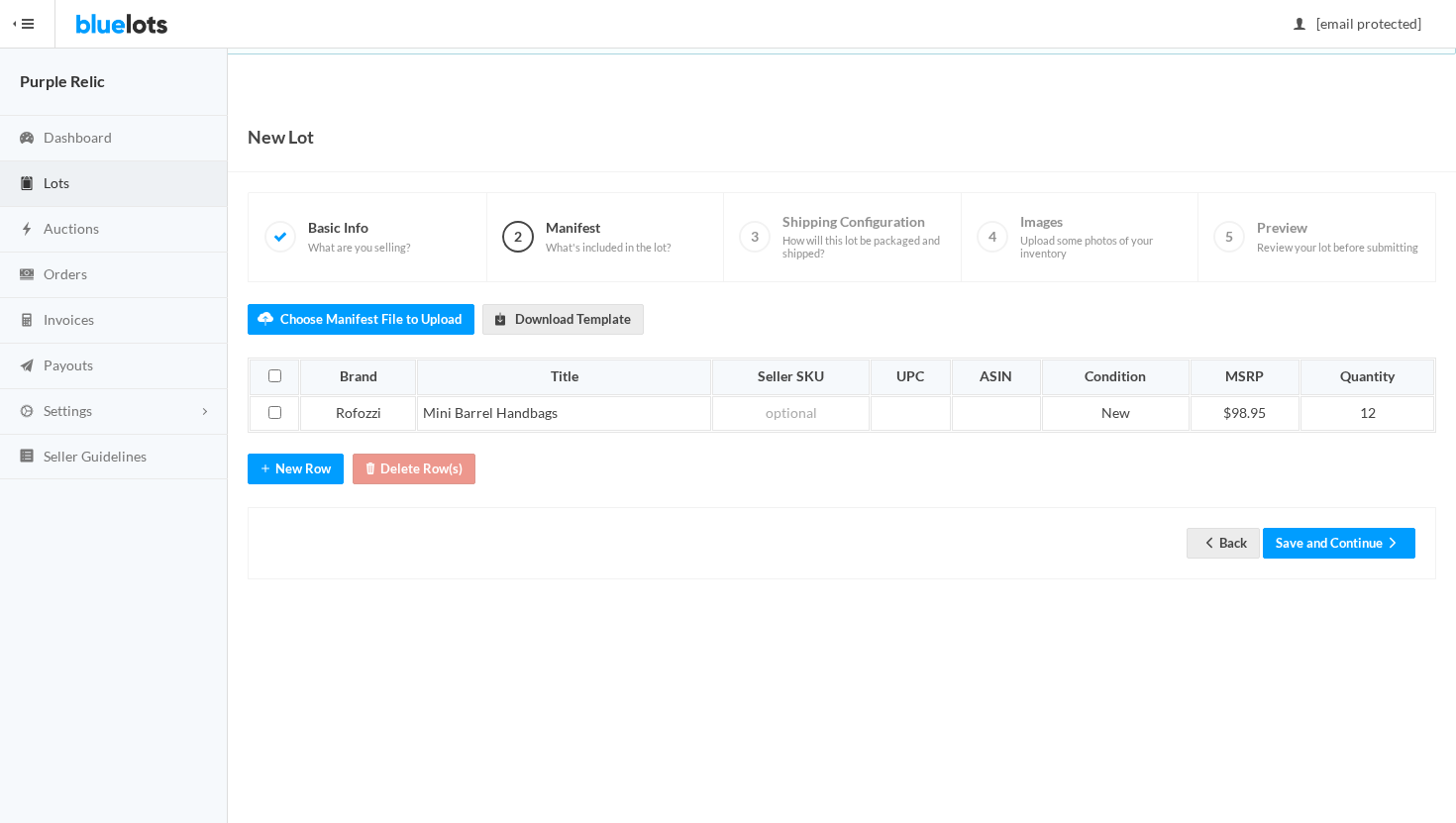scroll, scrollTop: 0, scrollLeft: 0, axis: both 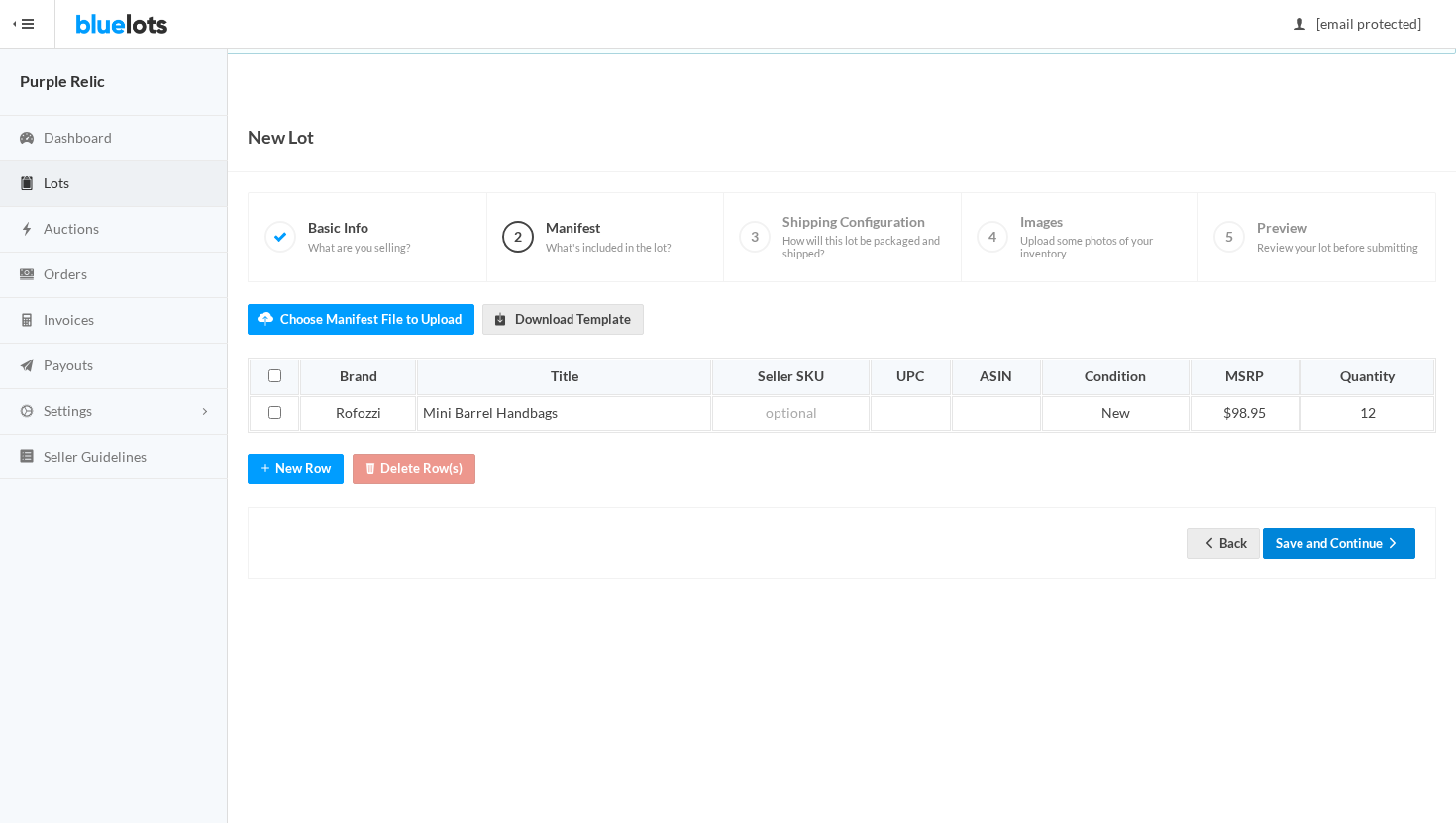 click on "Save and Continue" at bounding box center [1339, 543] 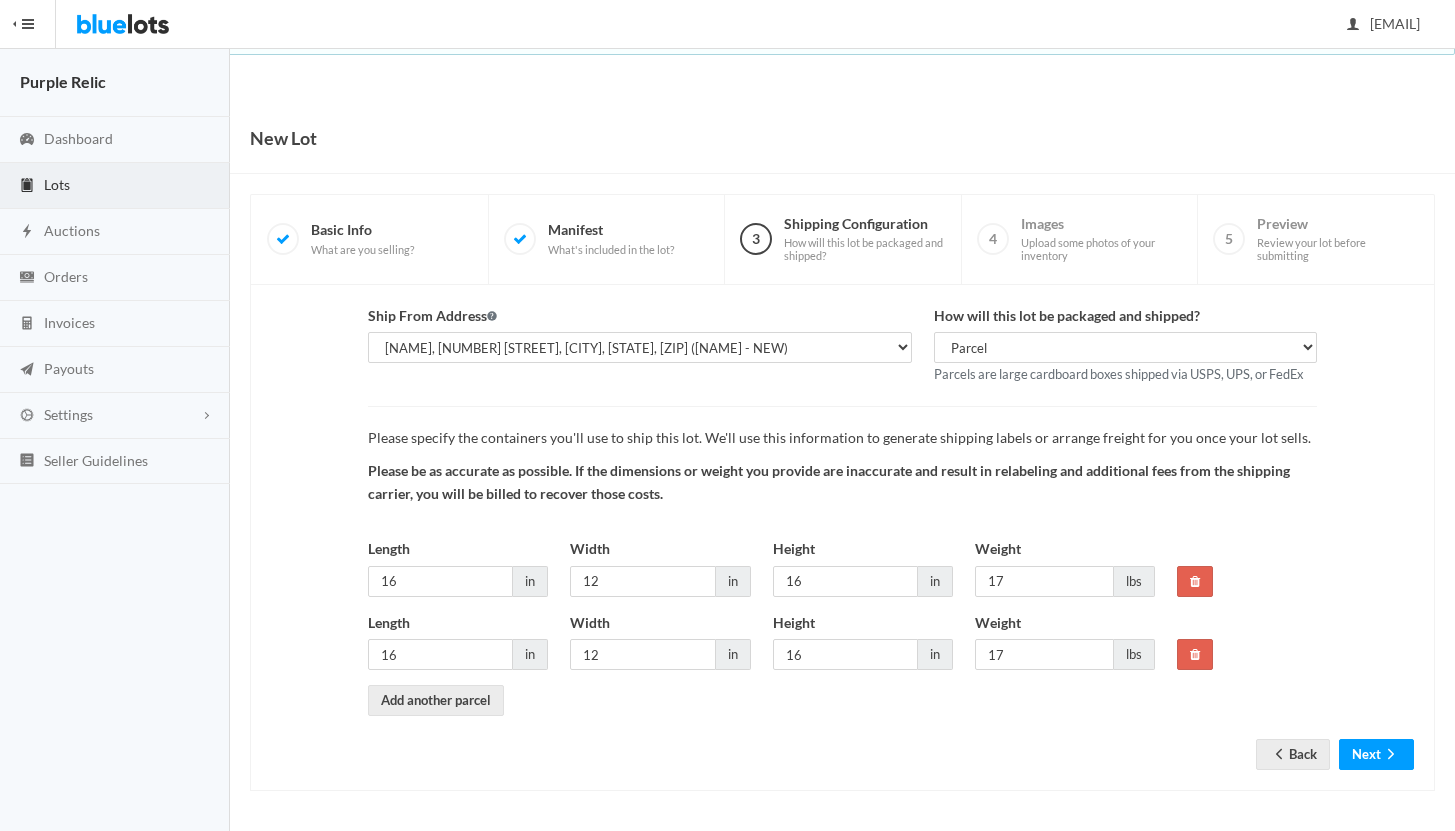 scroll, scrollTop: 0, scrollLeft: 0, axis: both 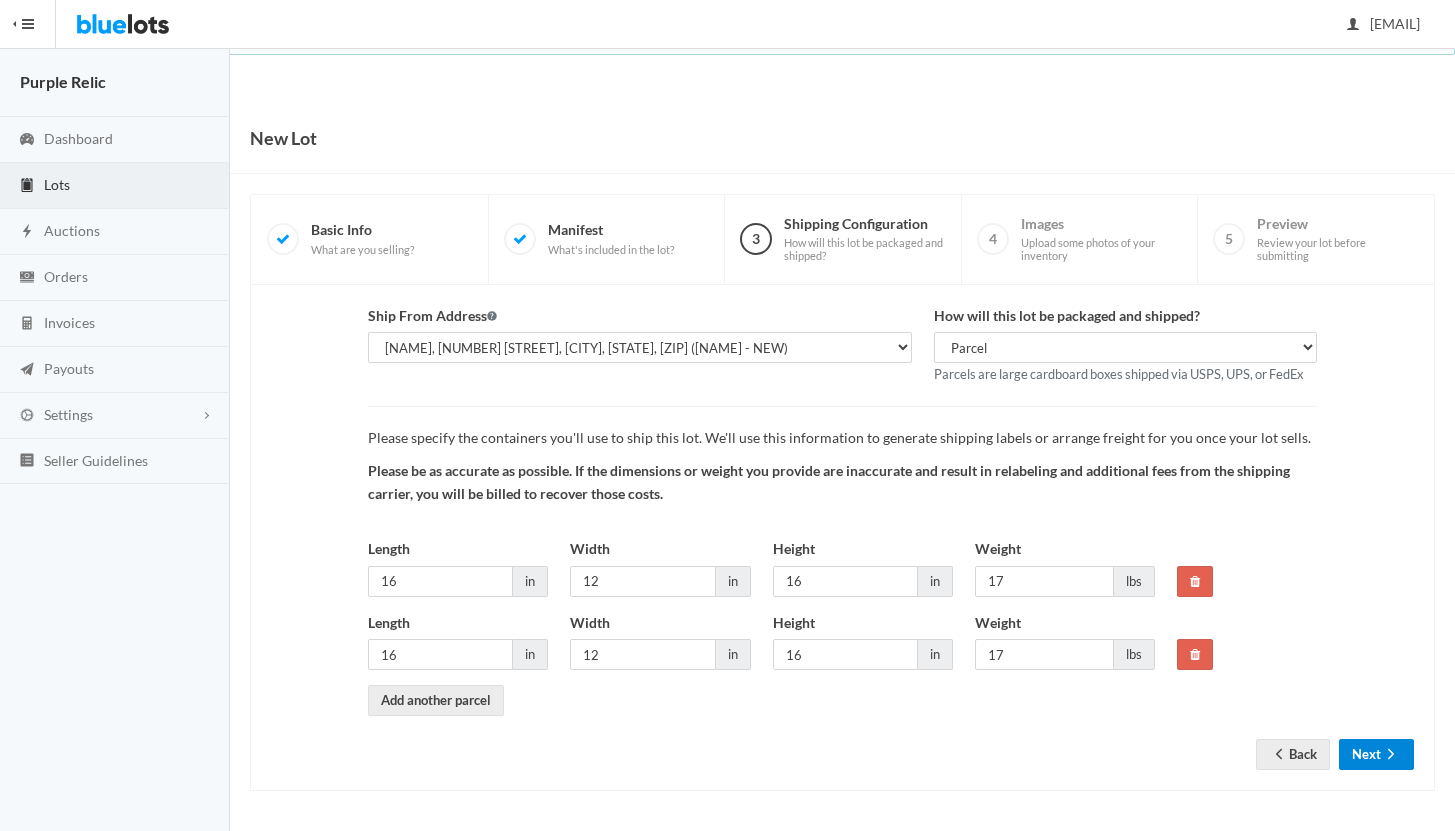 click on "Next" at bounding box center (1376, 754) 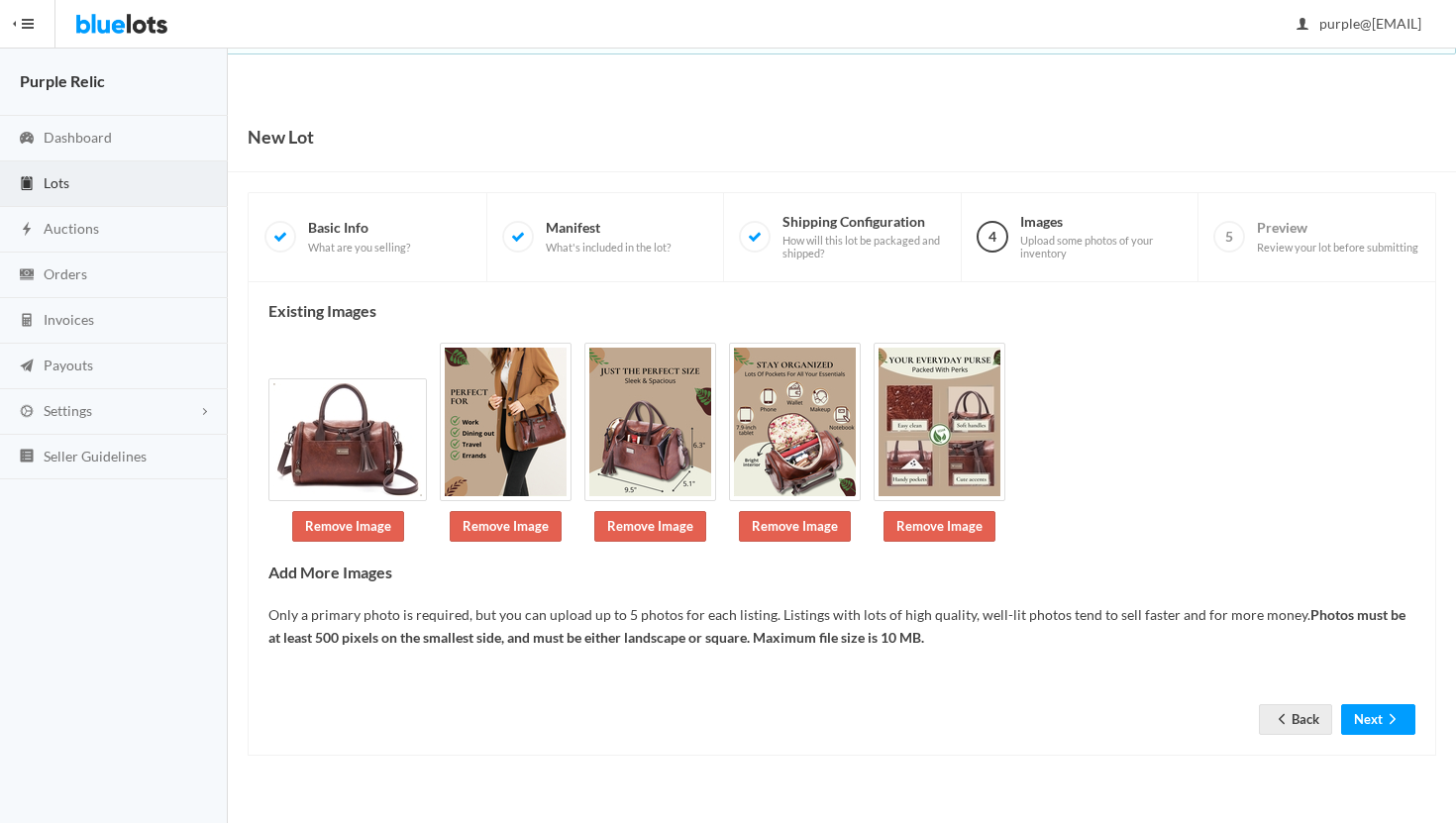 scroll, scrollTop: 0, scrollLeft: 0, axis: both 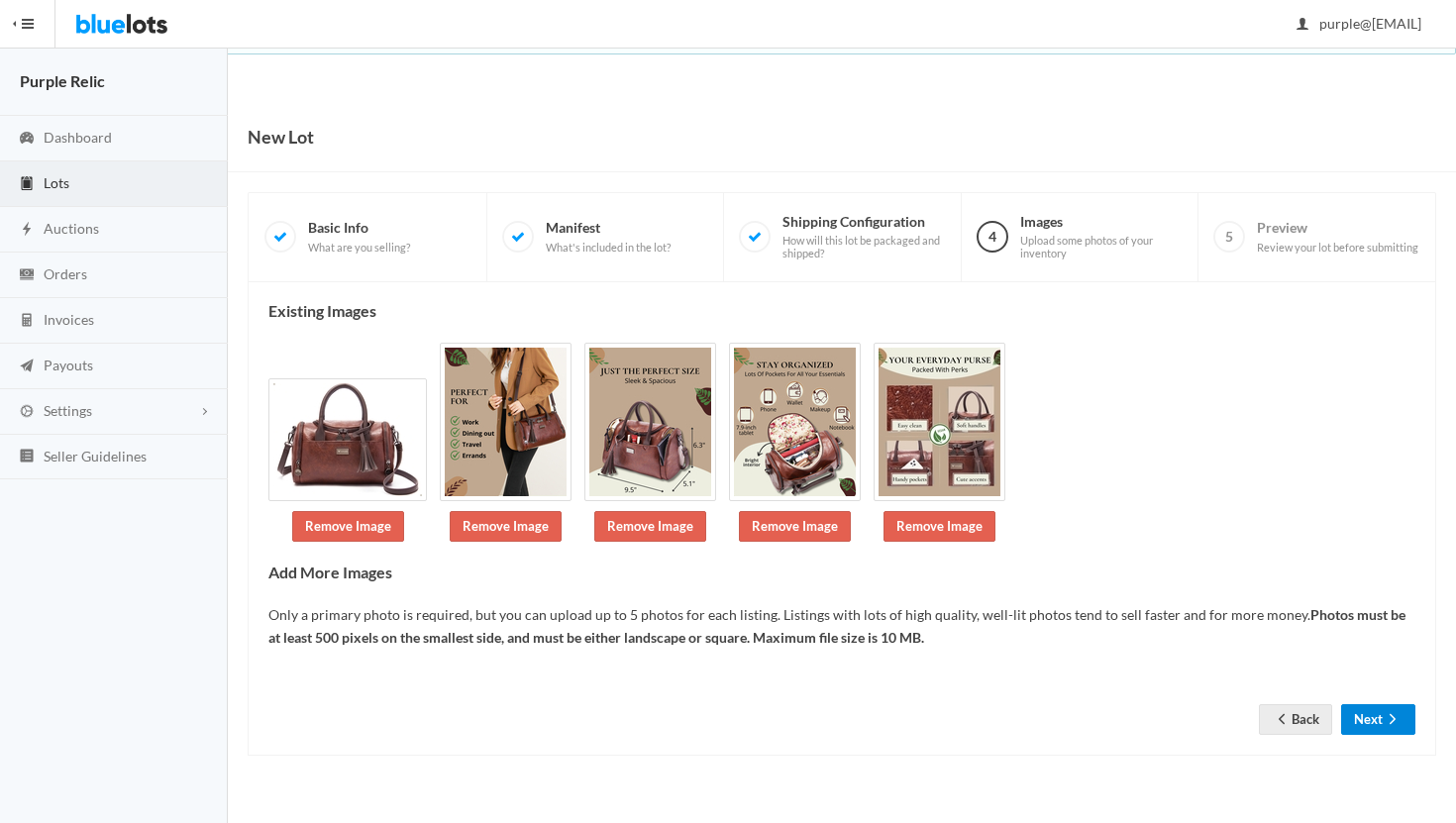 click on "Next" at bounding box center [1378, 719] 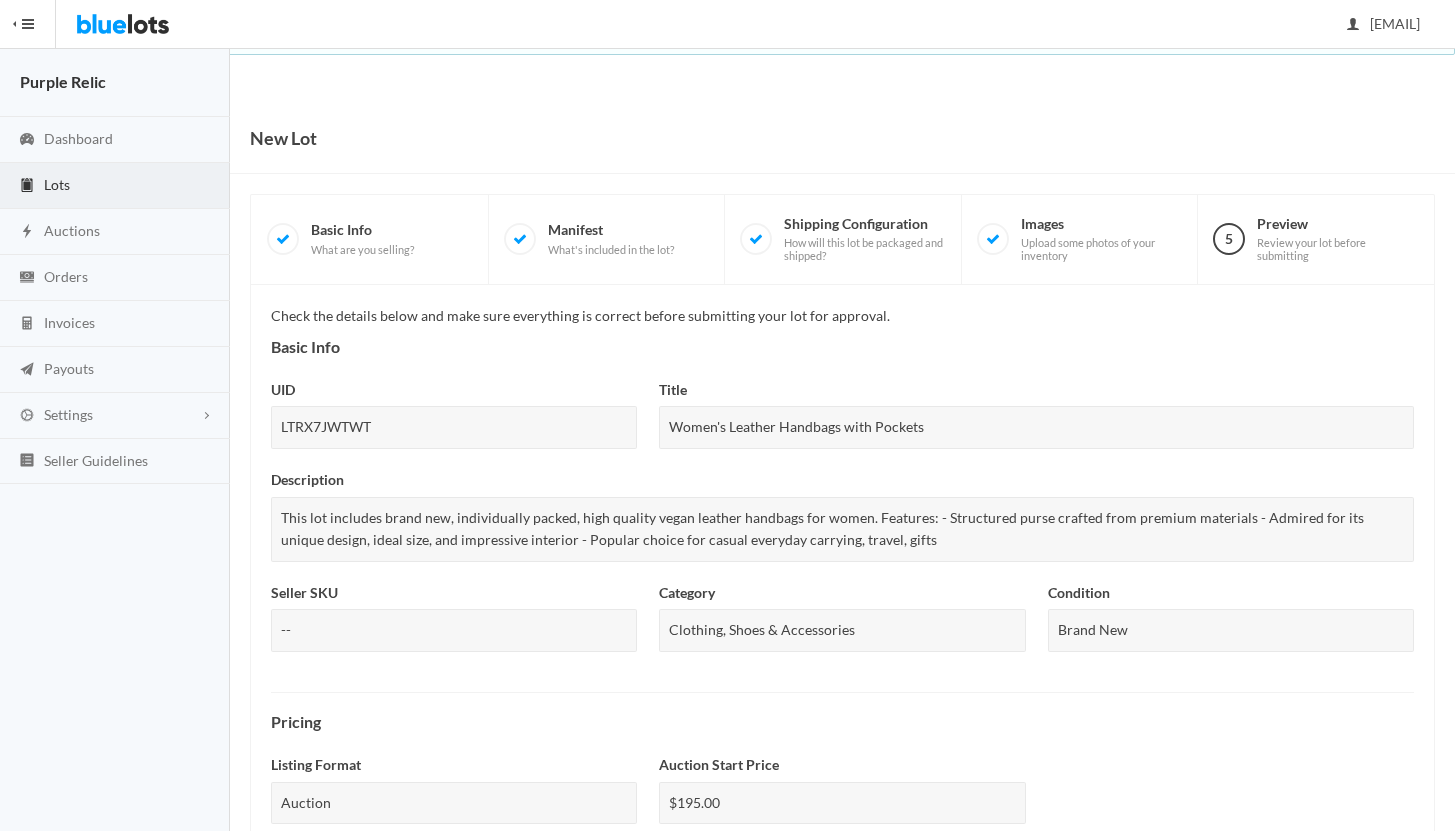 scroll, scrollTop: 709, scrollLeft: 0, axis: vertical 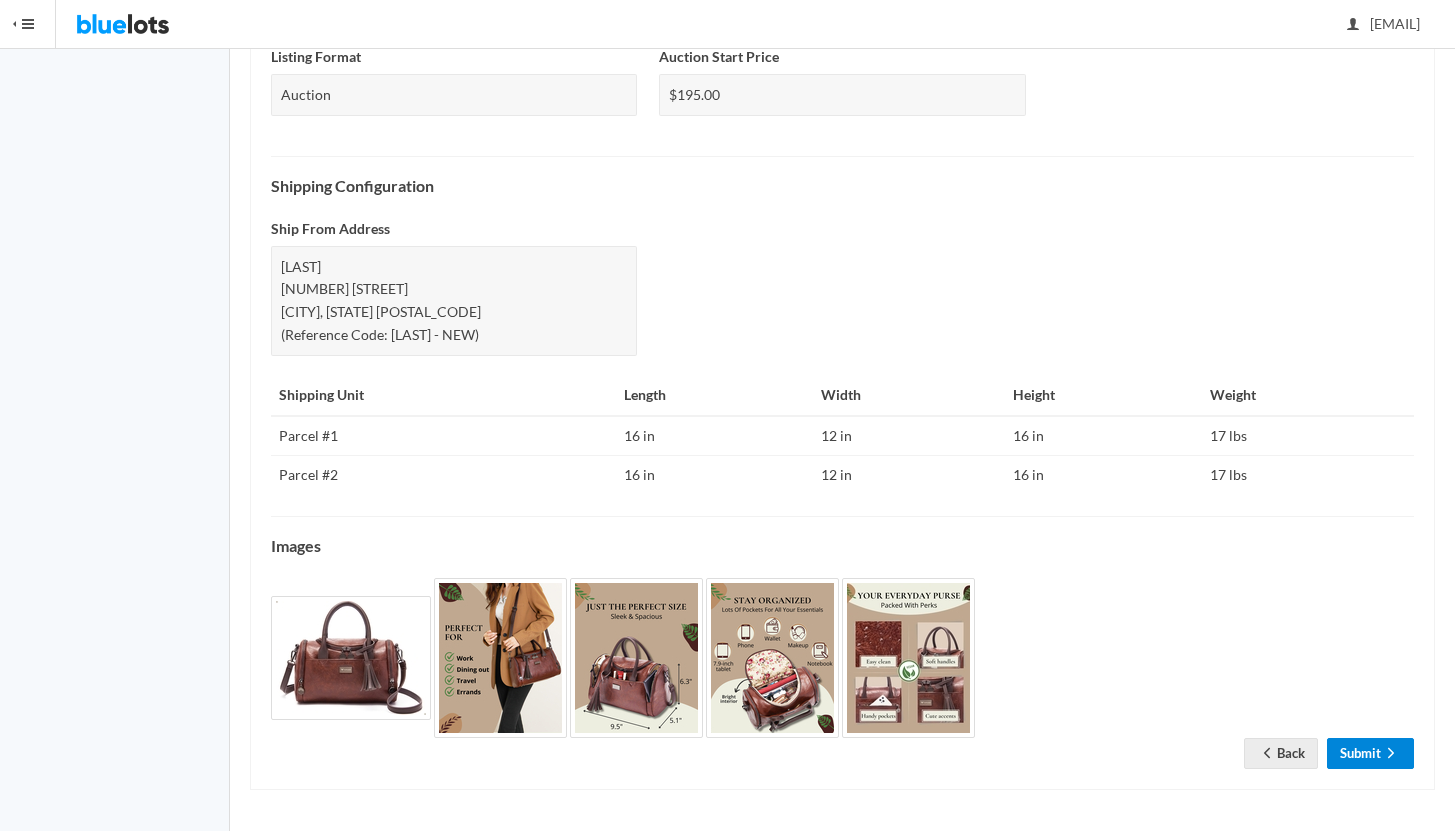 click on "Submit" at bounding box center (1370, 753) 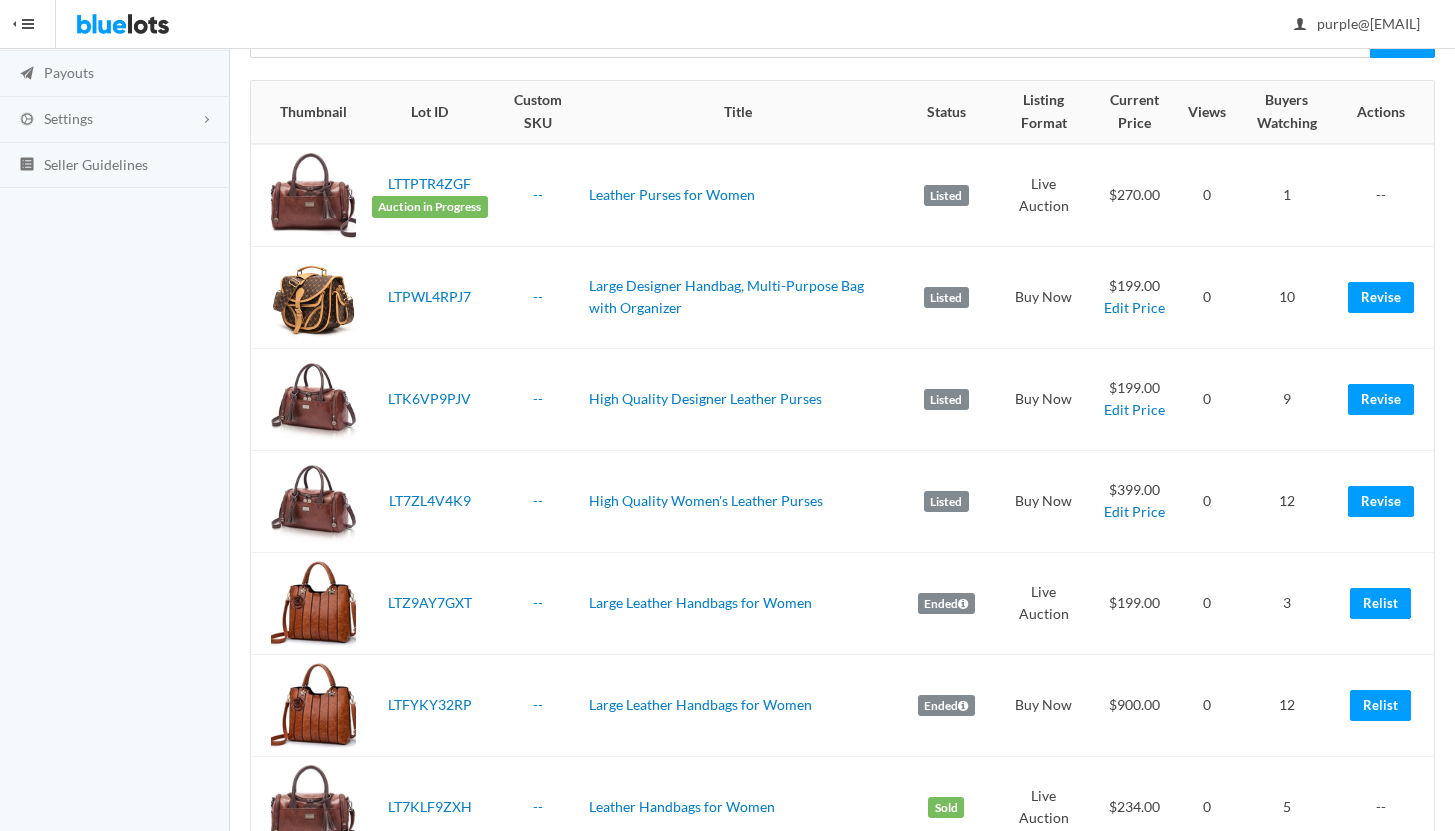 scroll, scrollTop: 298, scrollLeft: 0, axis: vertical 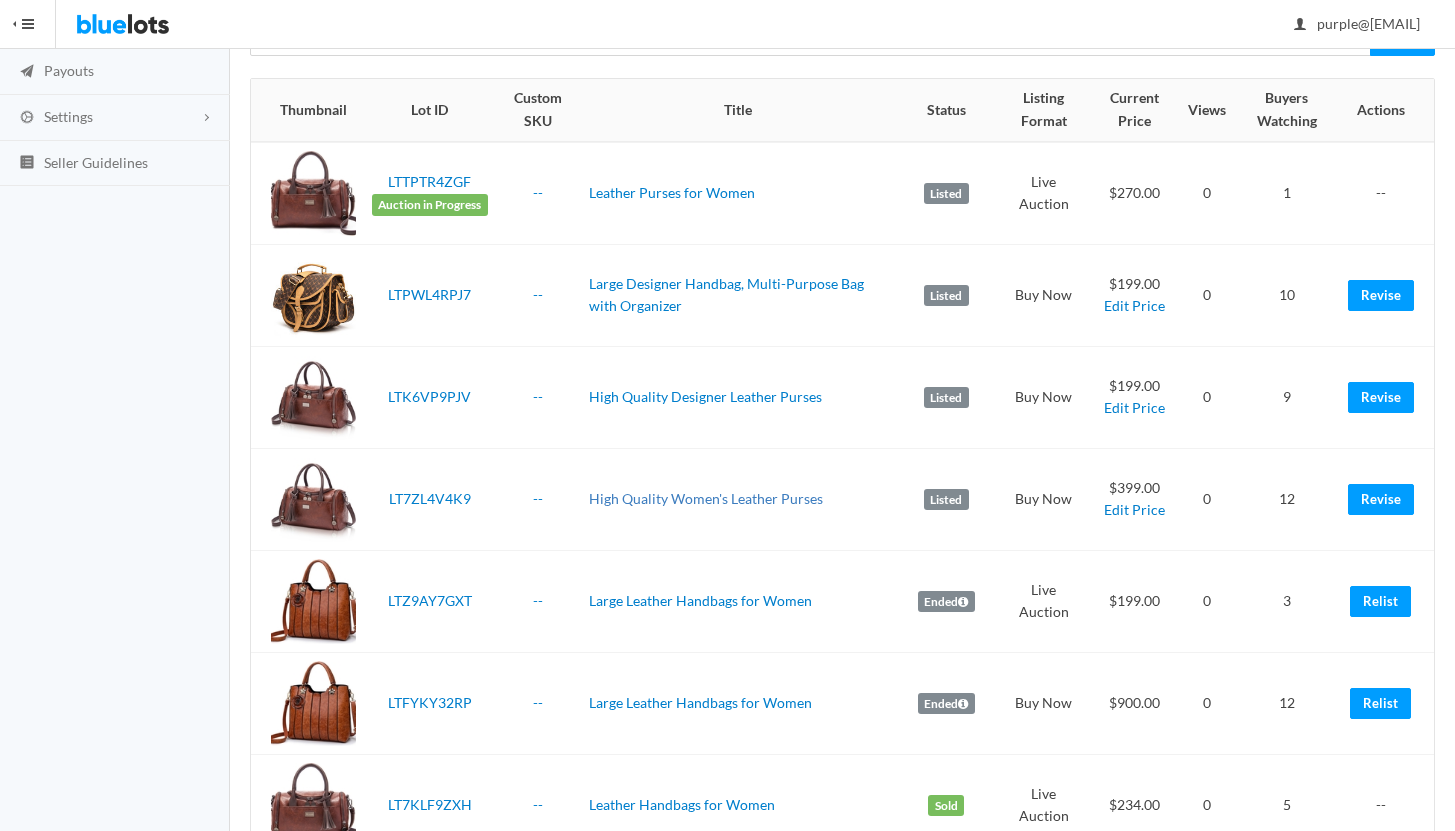 click on "High Quality Women's Leather Purses" at bounding box center [706, 498] 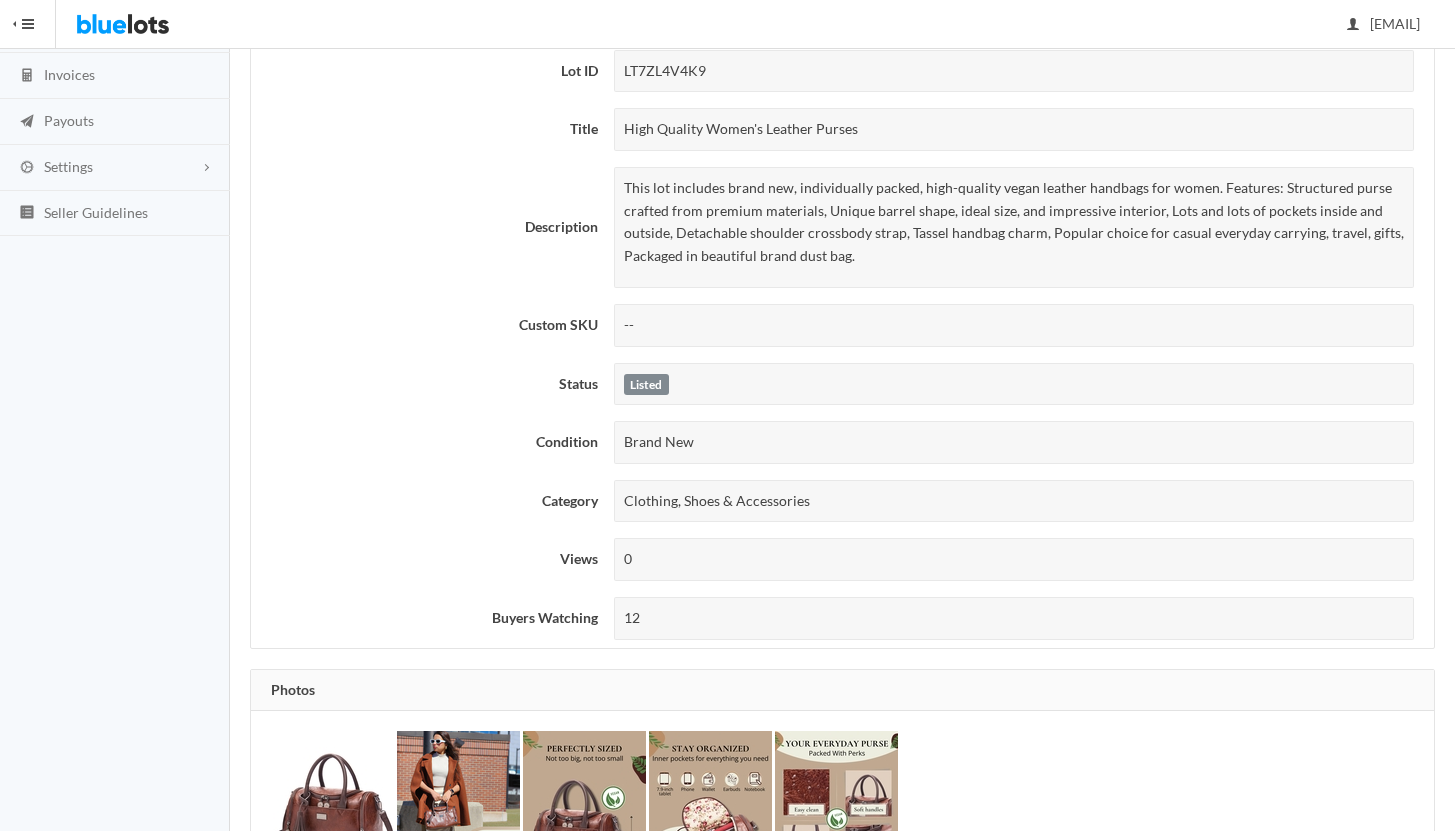 scroll, scrollTop: 44, scrollLeft: 0, axis: vertical 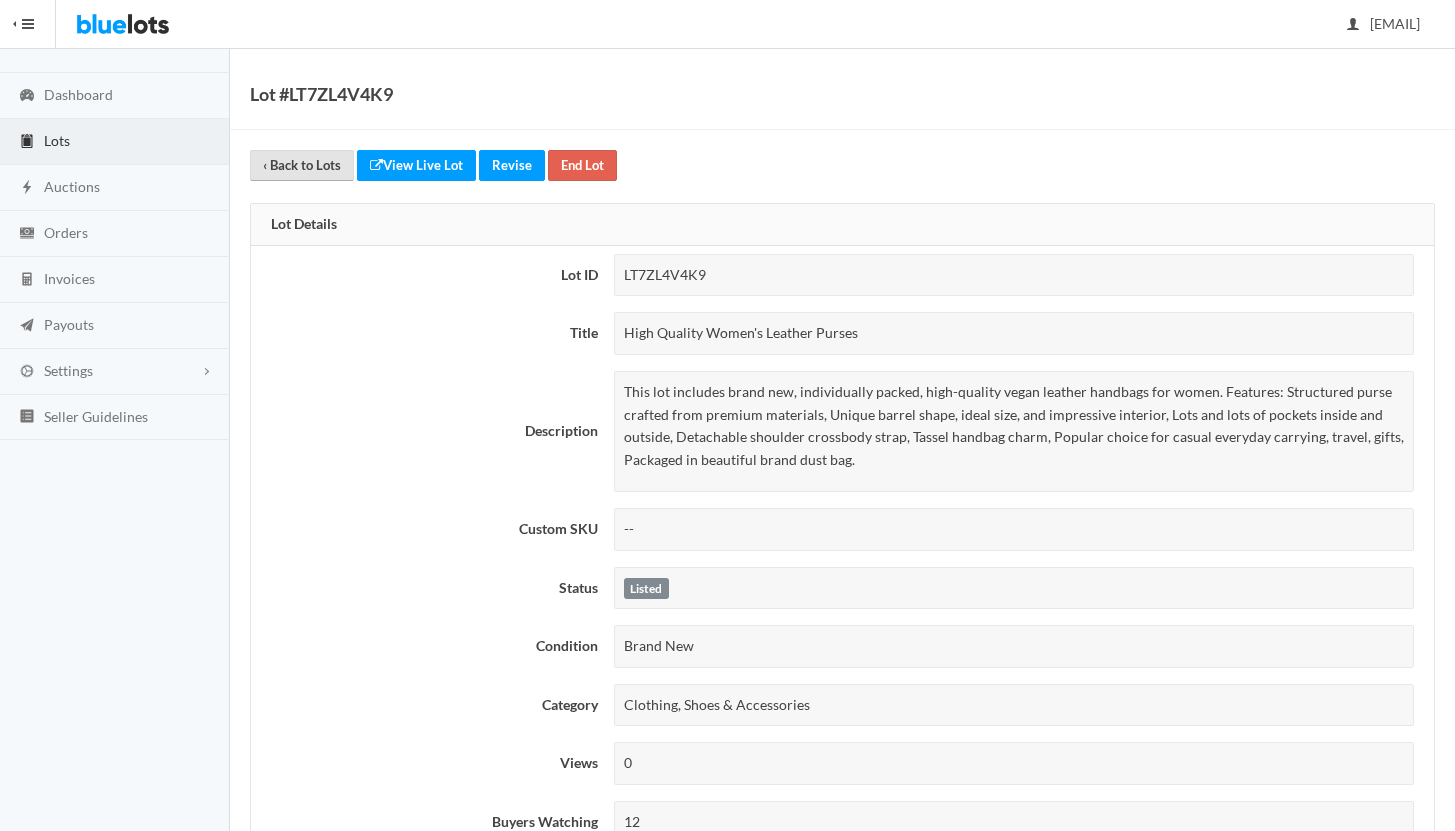 click on "‹ Back to Lots" at bounding box center [302, 165] 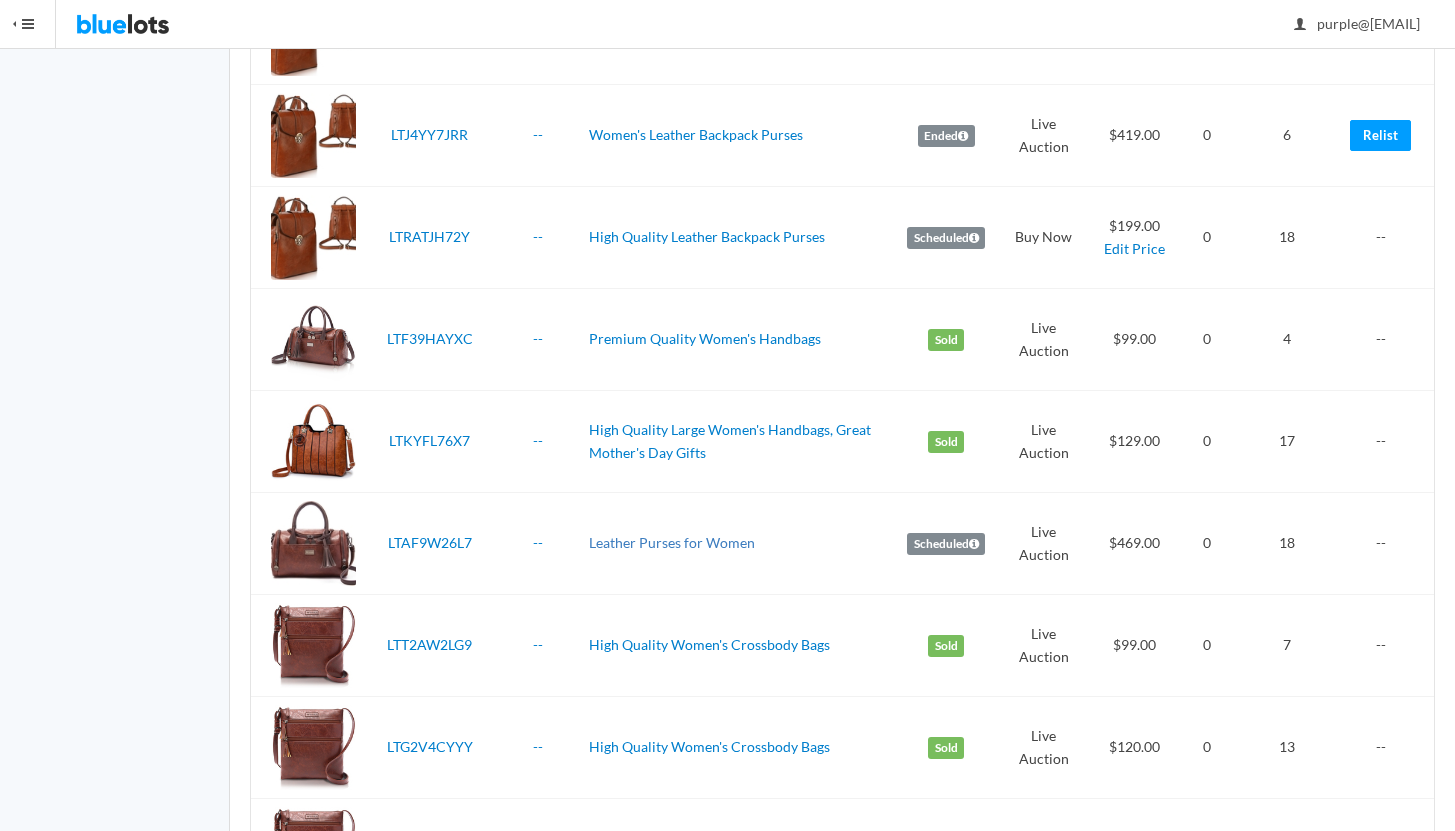 scroll, scrollTop: 3749, scrollLeft: 0, axis: vertical 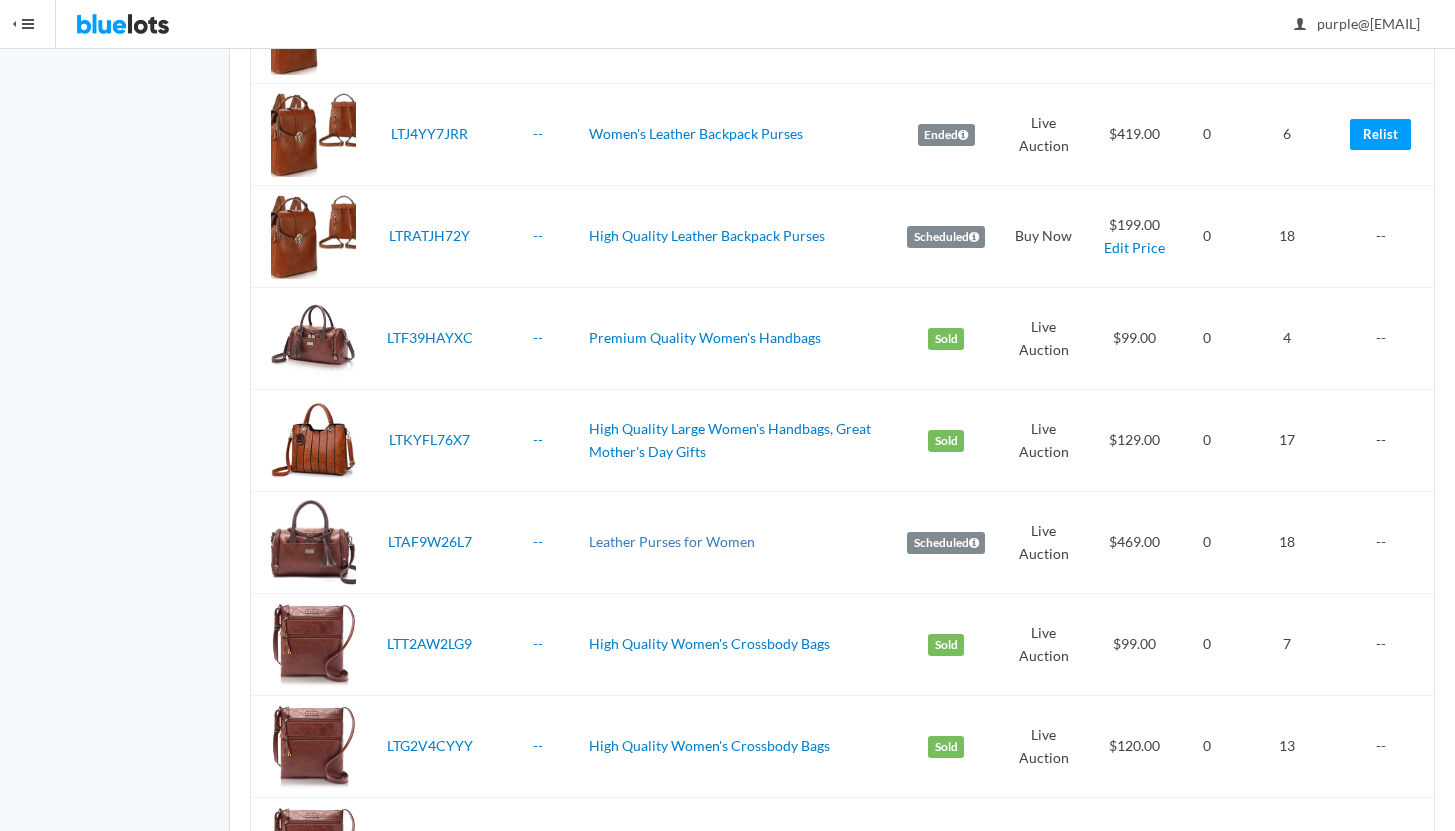 click on "Leather Purses for Women" at bounding box center [672, 541] 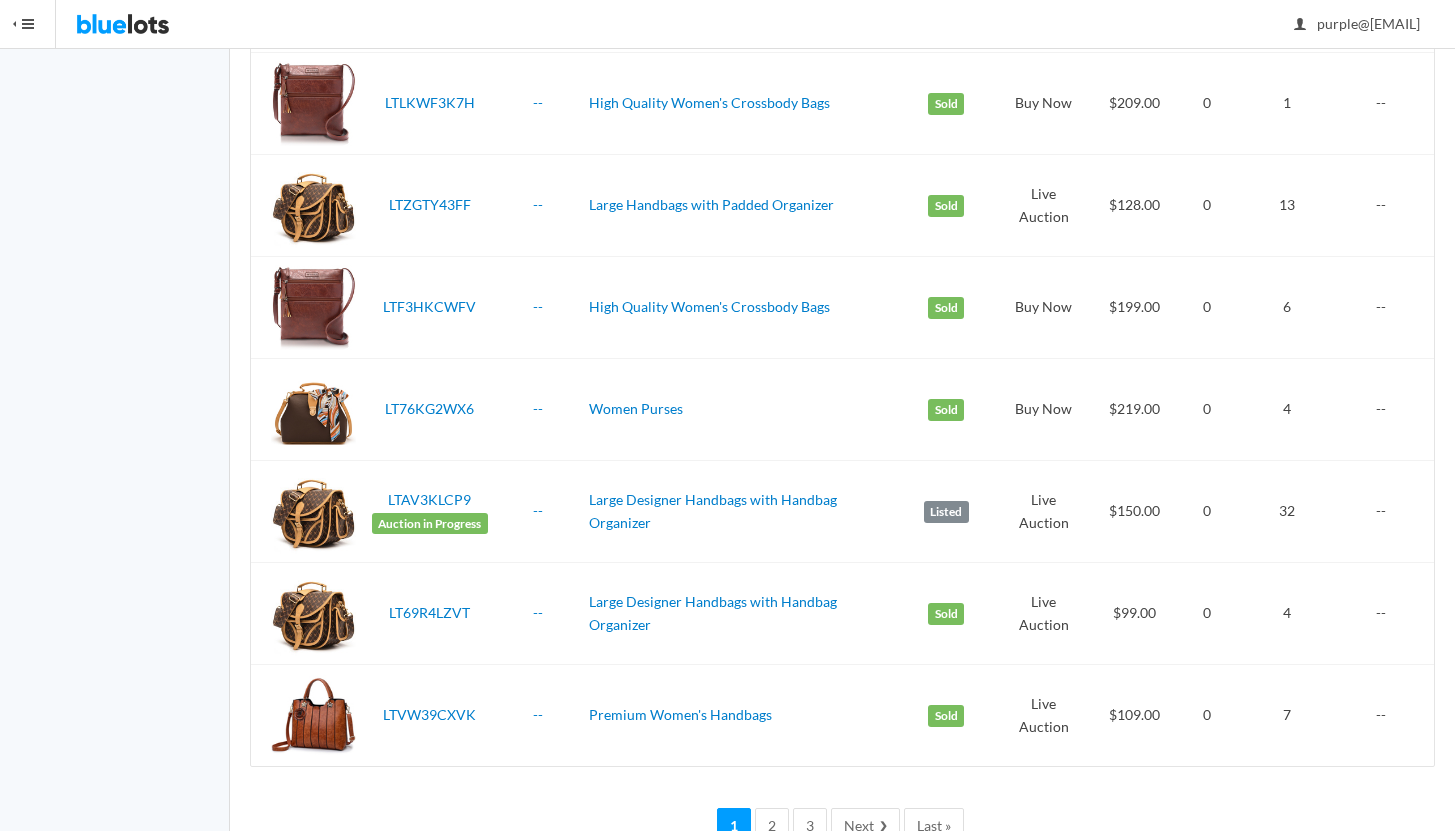 scroll, scrollTop: 4759, scrollLeft: 0, axis: vertical 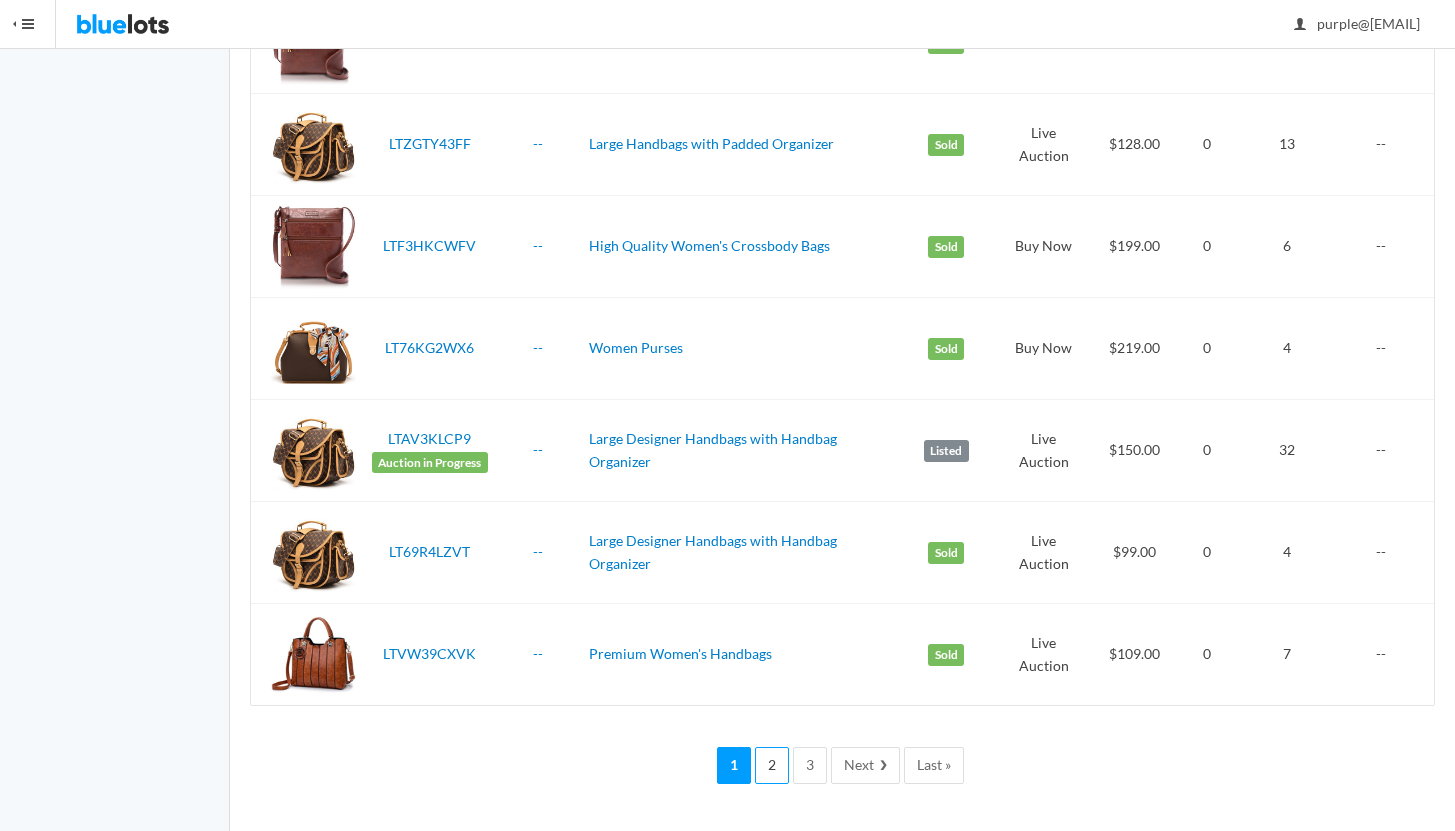 click on "2" at bounding box center (772, 765) 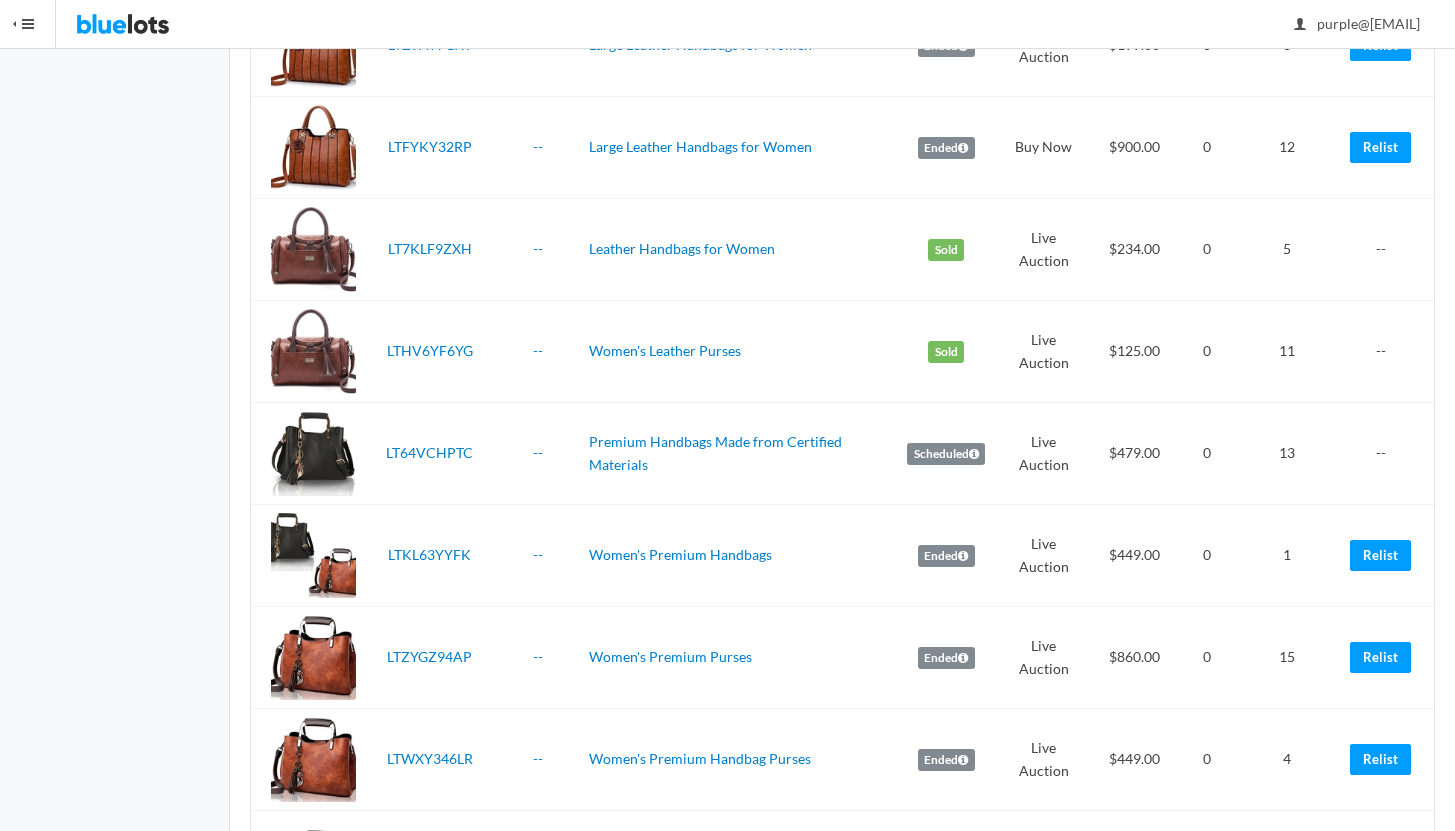 scroll, scrollTop: 376, scrollLeft: 0, axis: vertical 